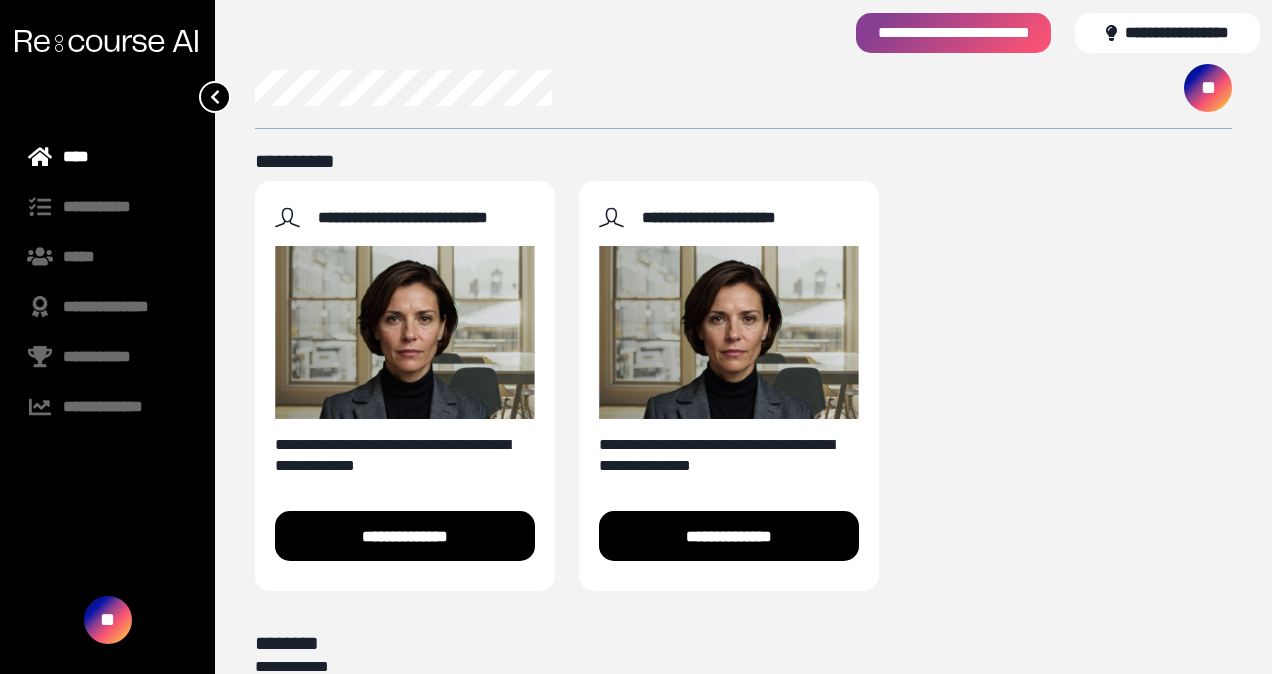scroll, scrollTop: 0, scrollLeft: 0, axis: both 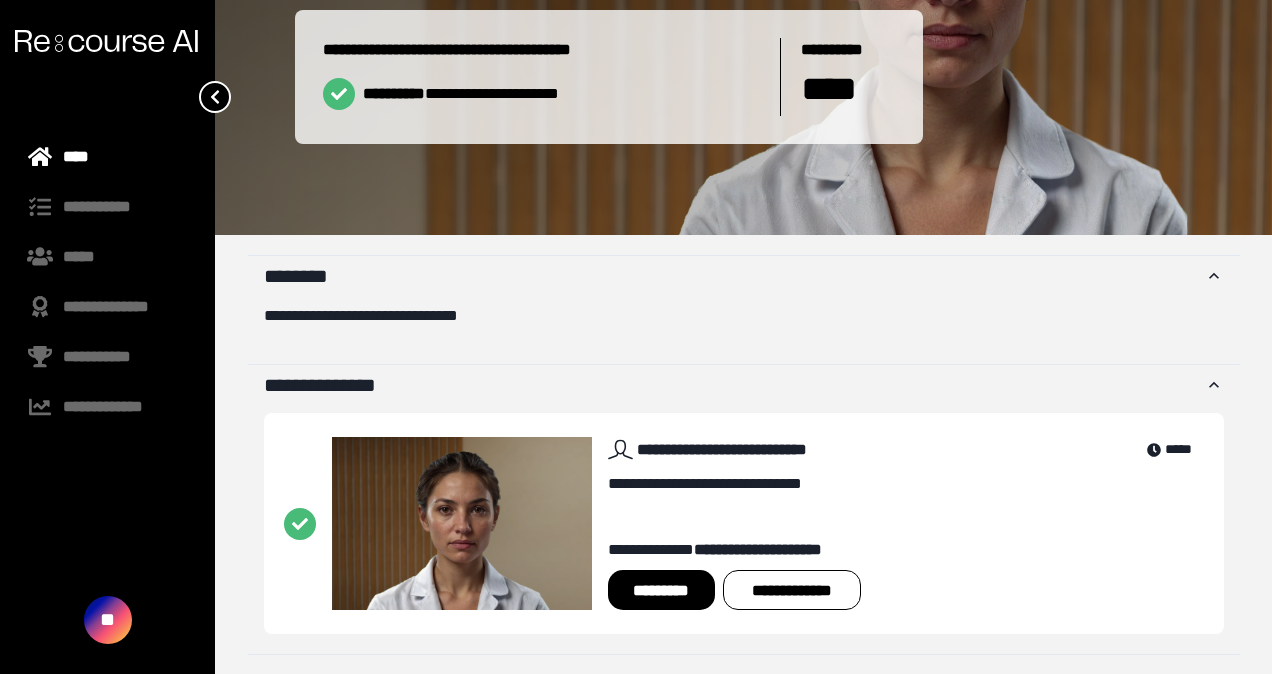 click on "*********" at bounding box center (661, 590) 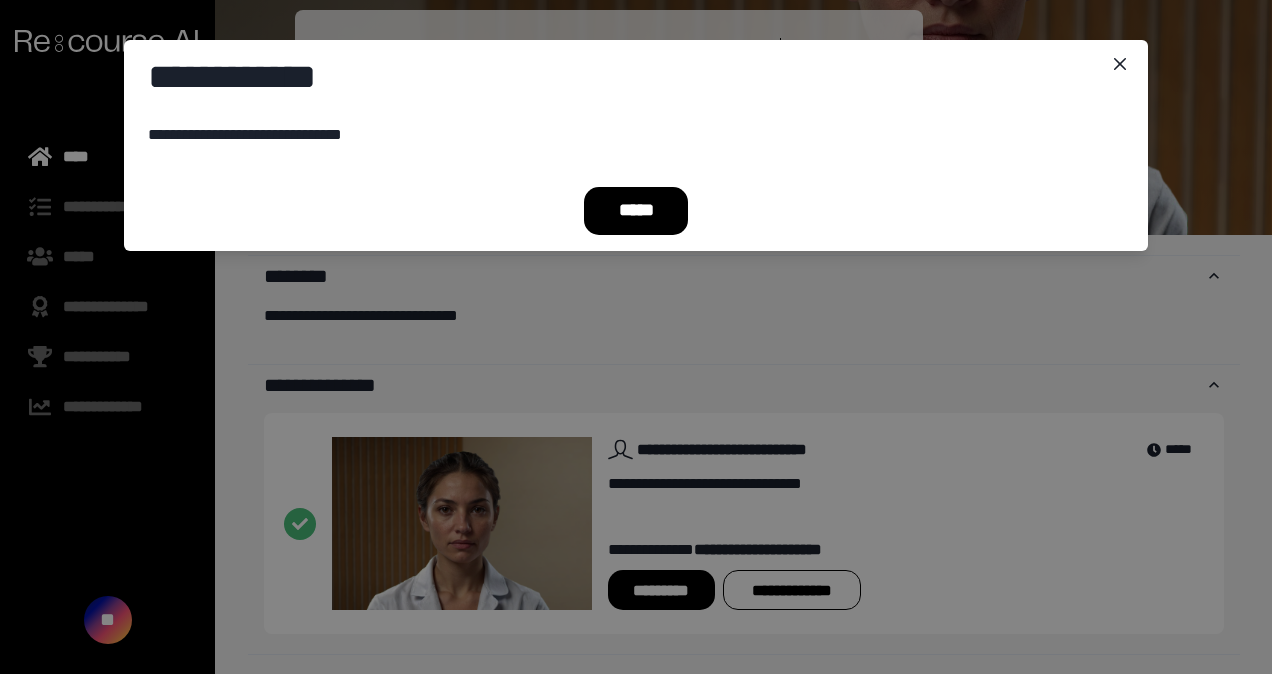 click on "*****" at bounding box center (636, 211) 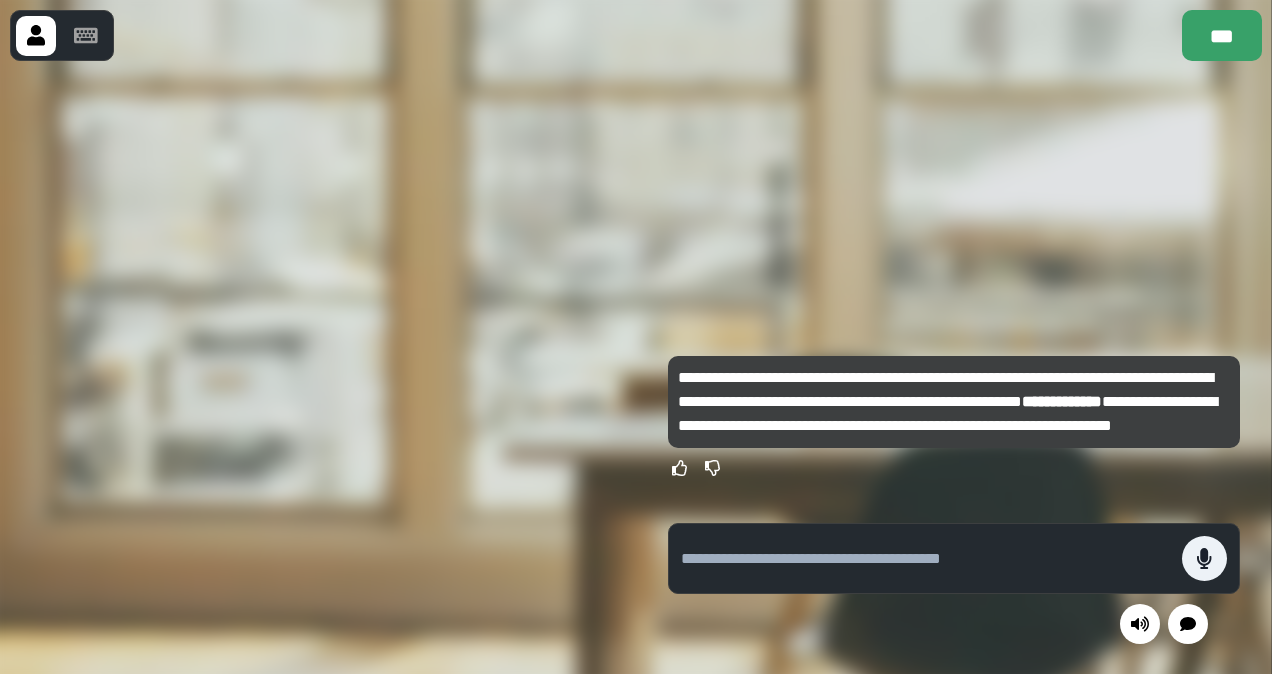click at bounding box center (926, 559) 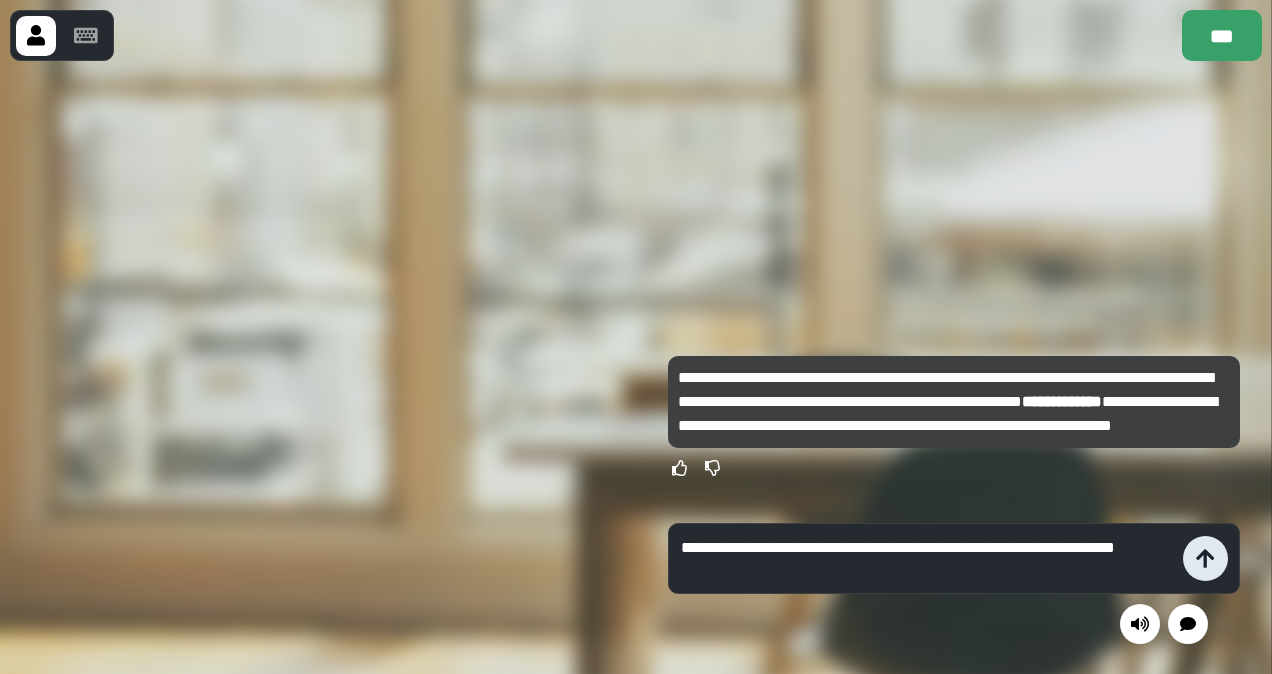 type on "**********" 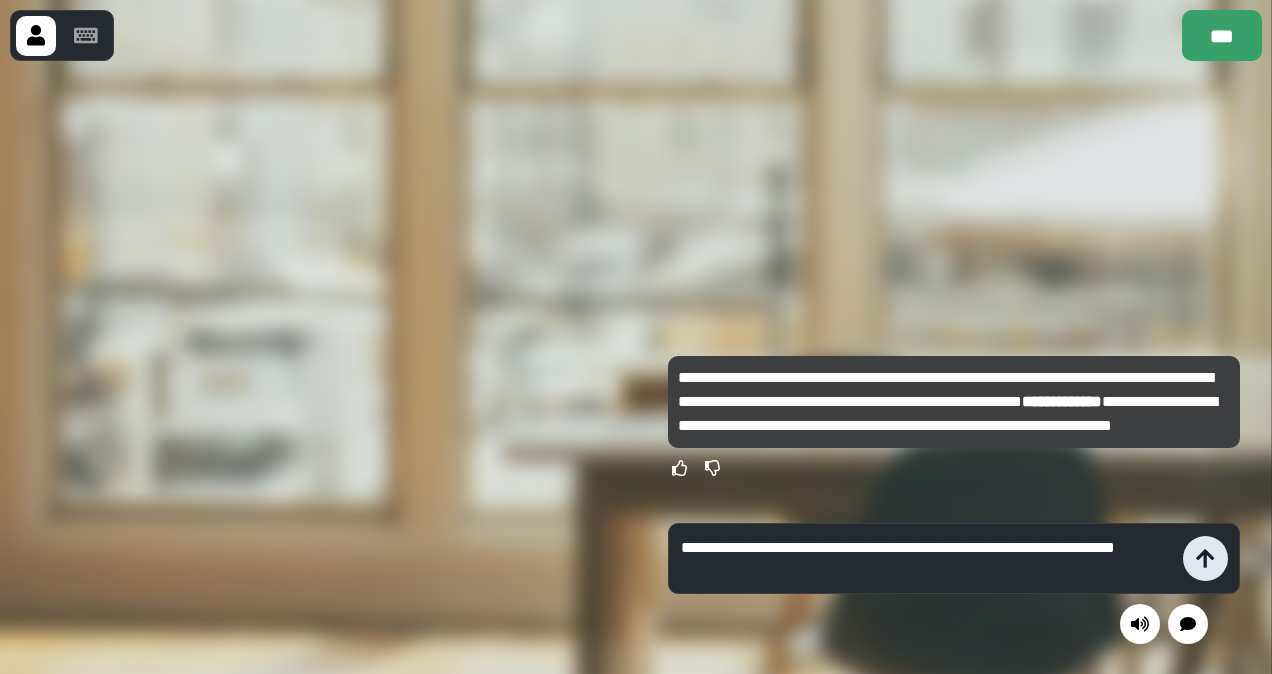 click 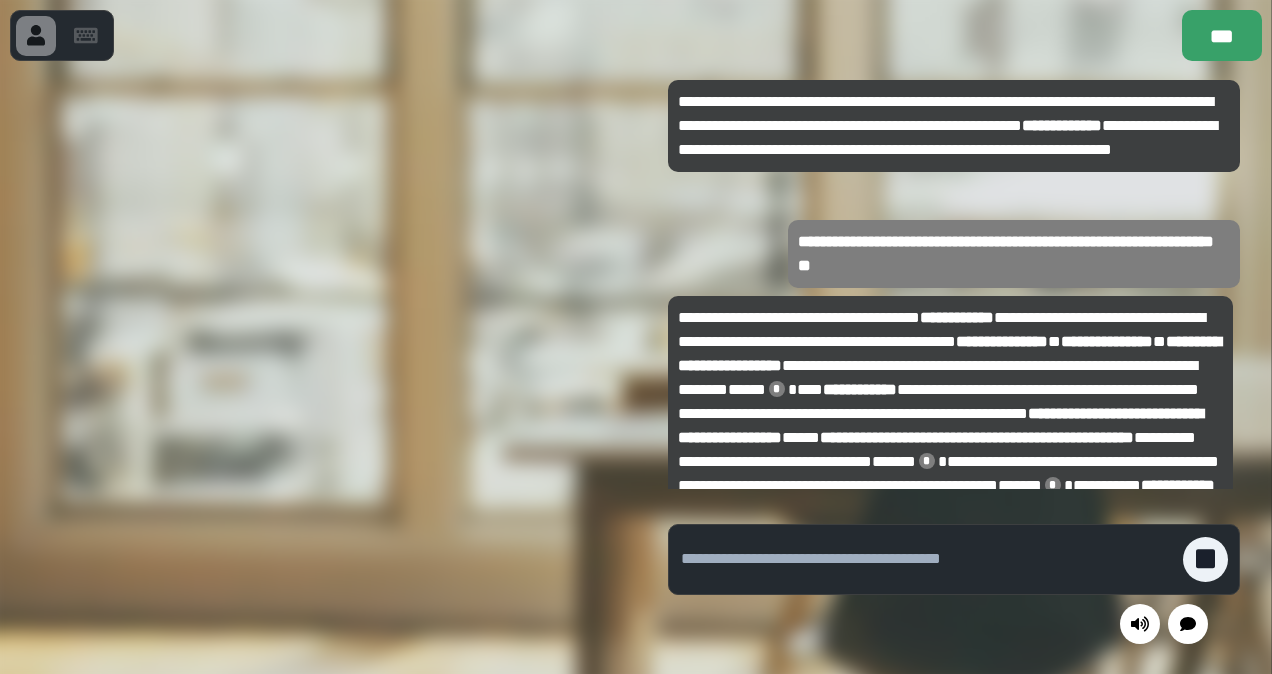 scroll, scrollTop: -200, scrollLeft: 0, axis: vertical 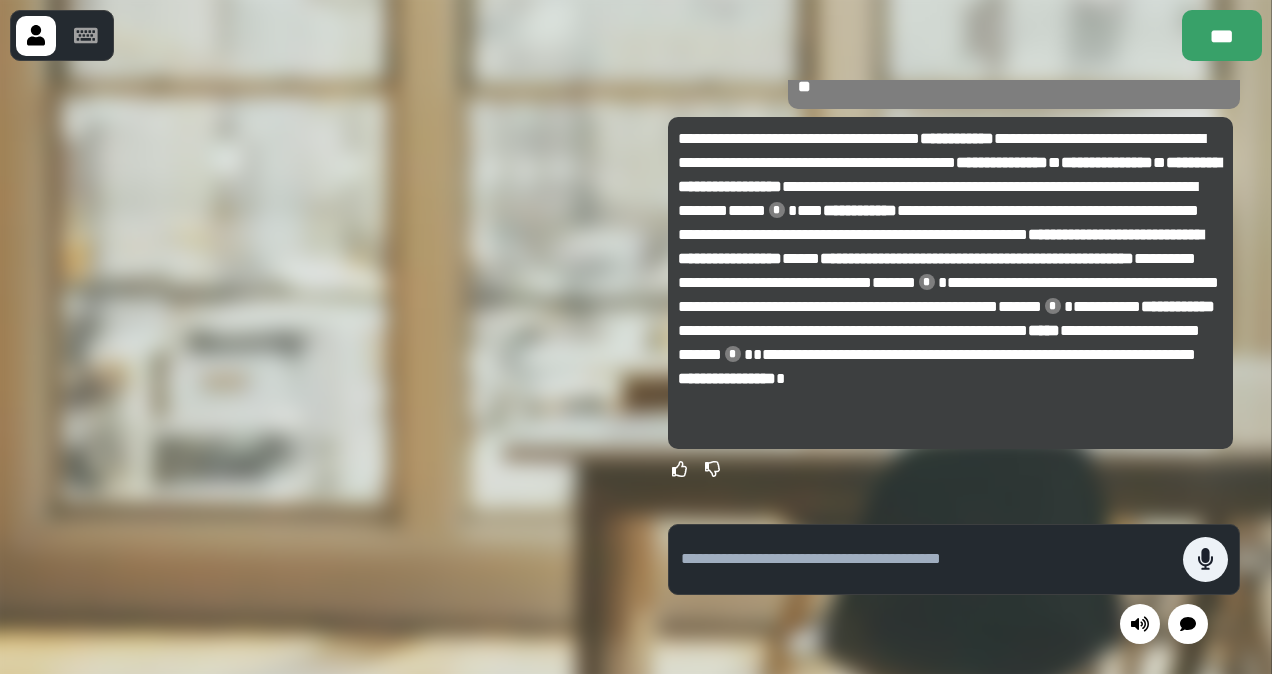 click at bounding box center (927, 559) 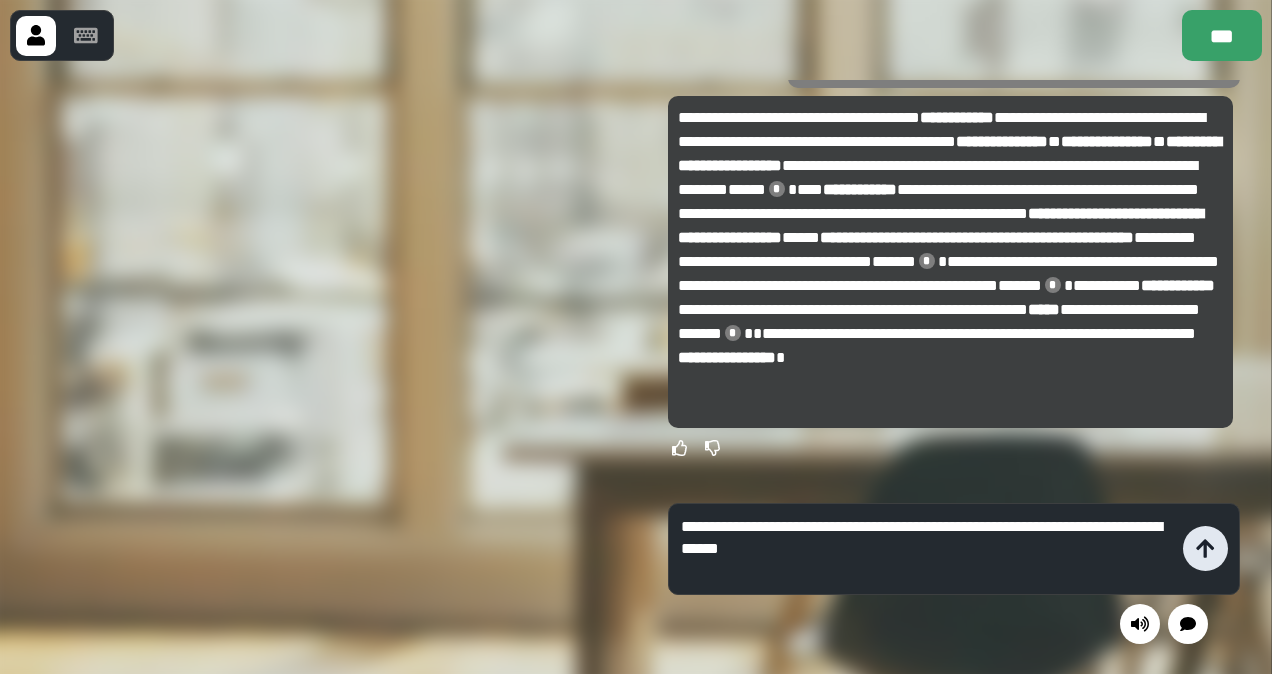type on "**********" 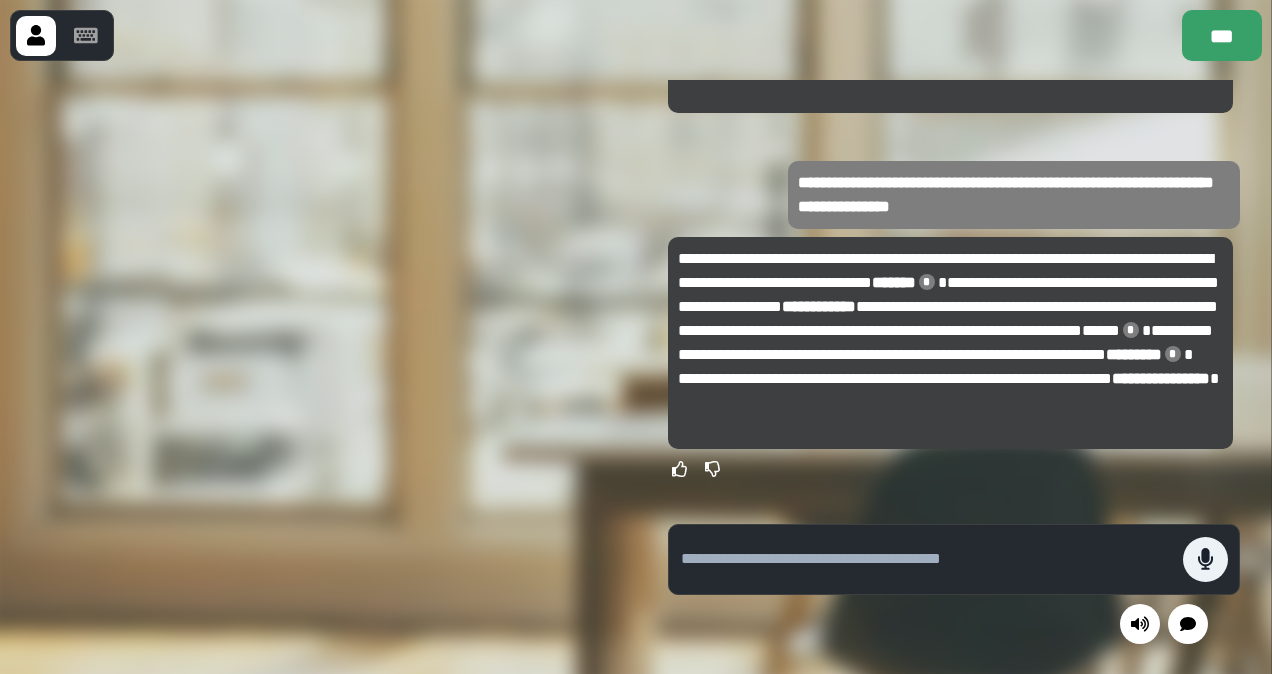 click at bounding box center (927, 559) 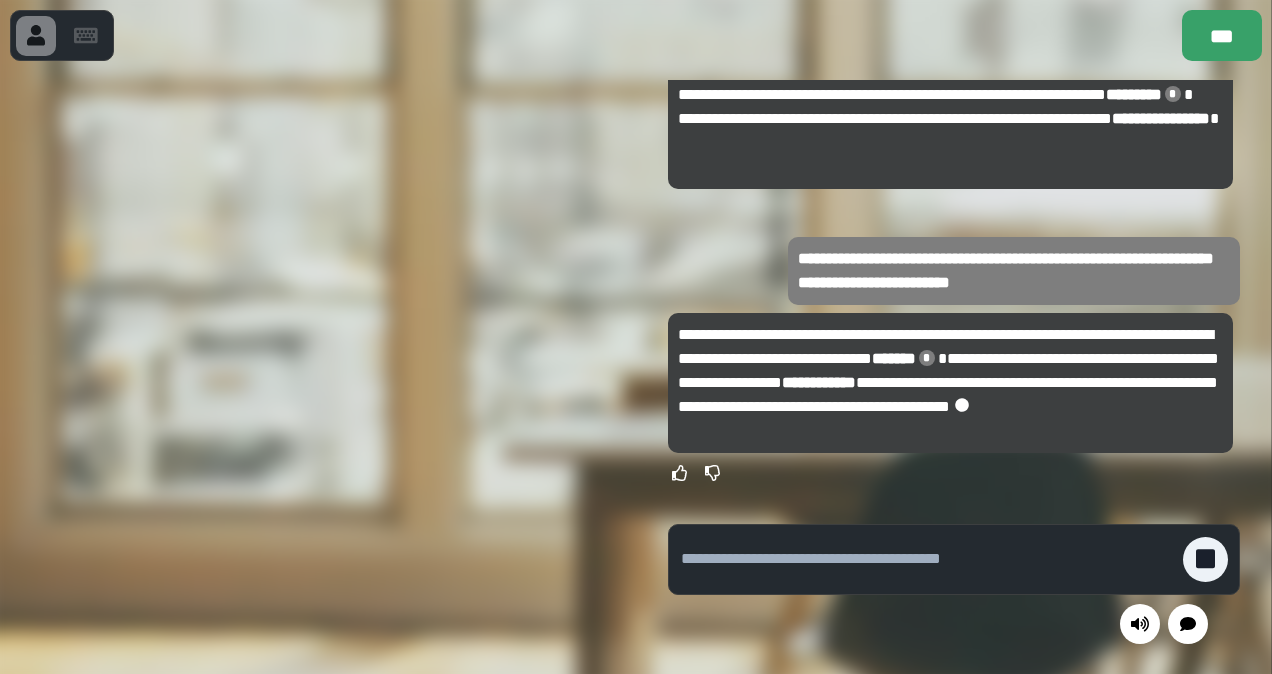 scroll, scrollTop: 0, scrollLeft: 0, axis: both 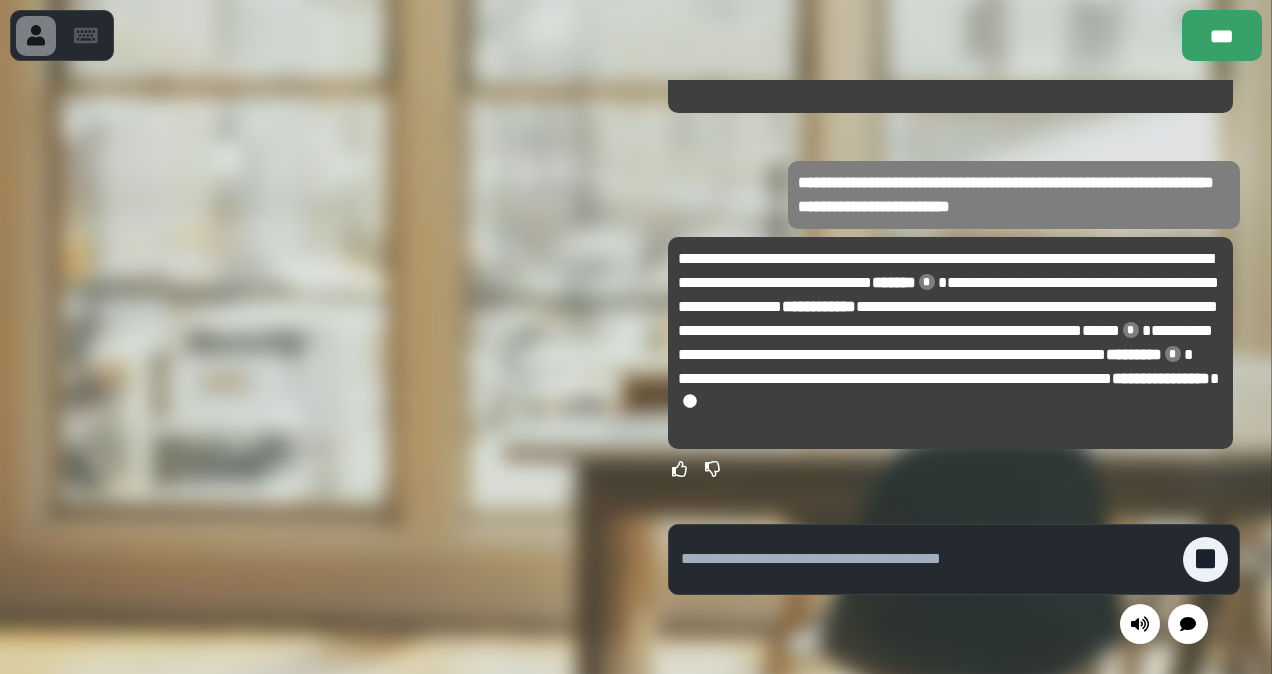click at bounding box center [932, 559] 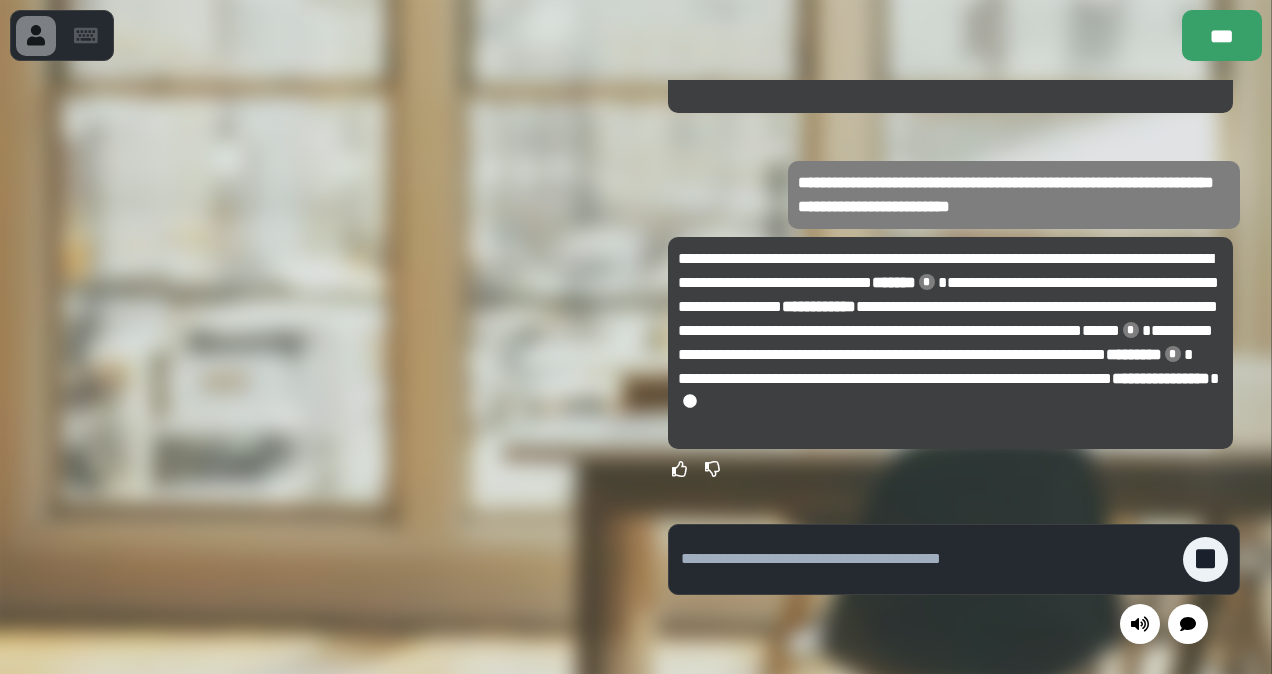 click at bounding box center (927, 559) 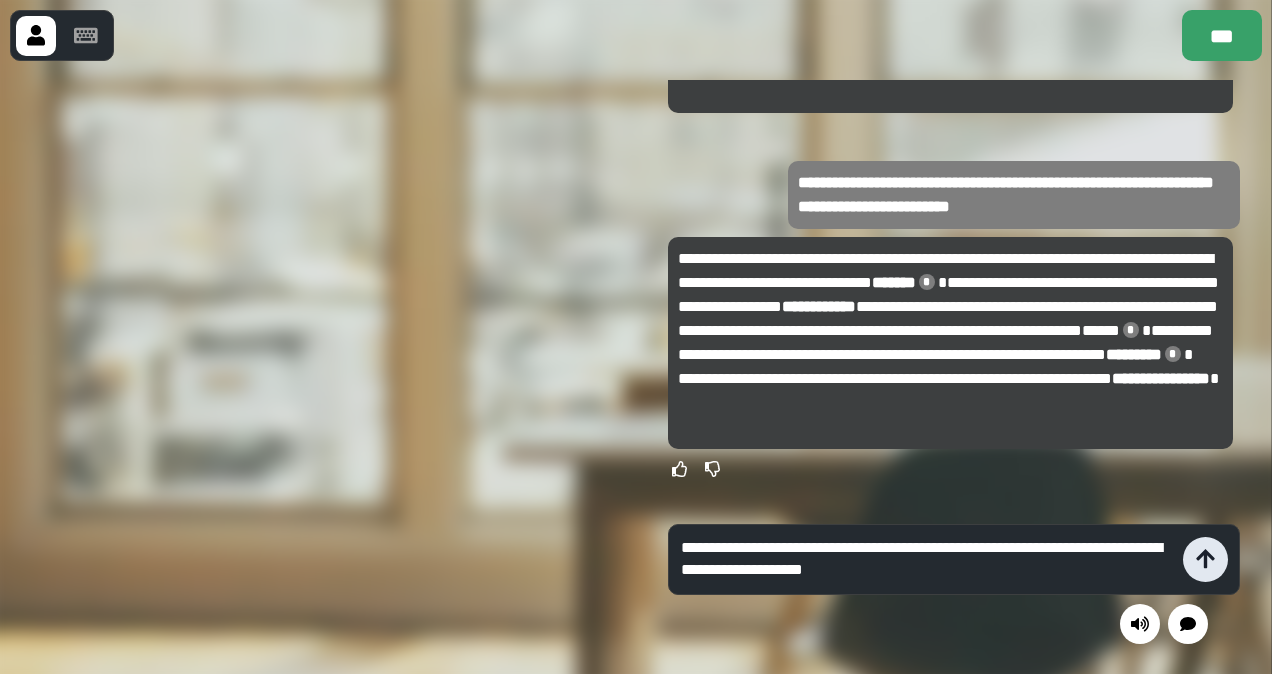 type on "**********" 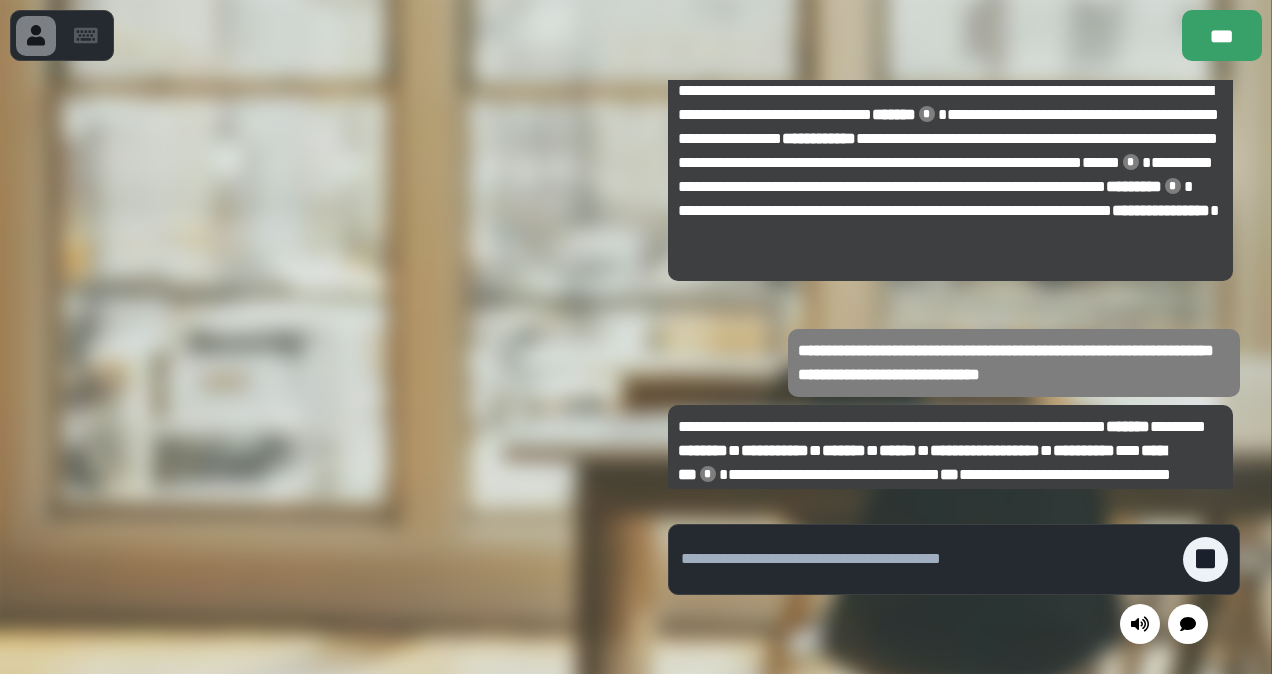 scroll, scrollTop: -232, scrollLeft: 0, axis: vertical 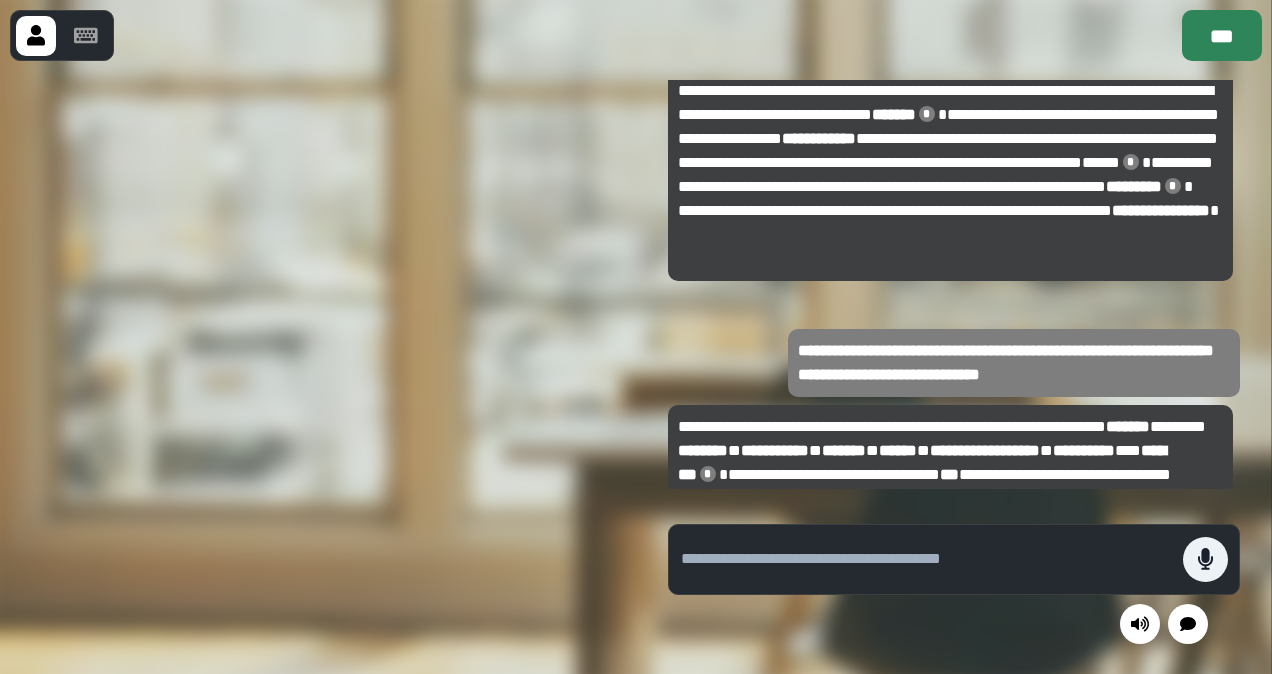 click on "***" at bounding box center (1222, 35) 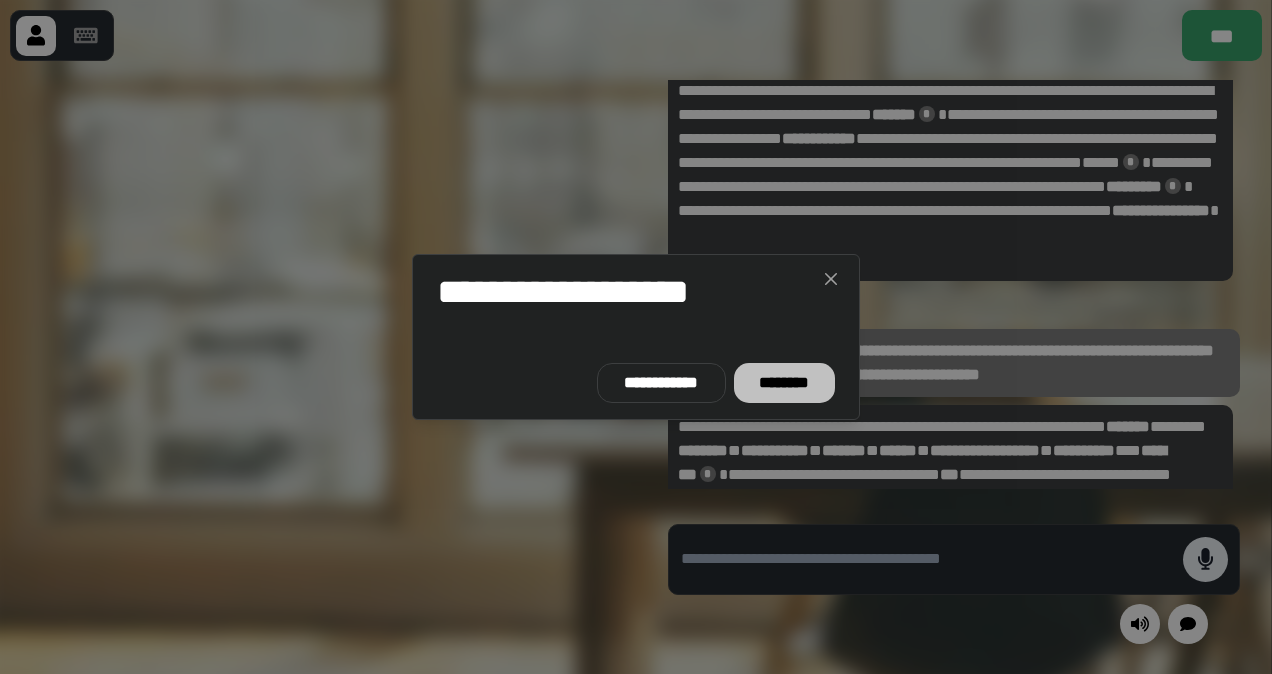 click on "********" at bounding box center [784, 383] 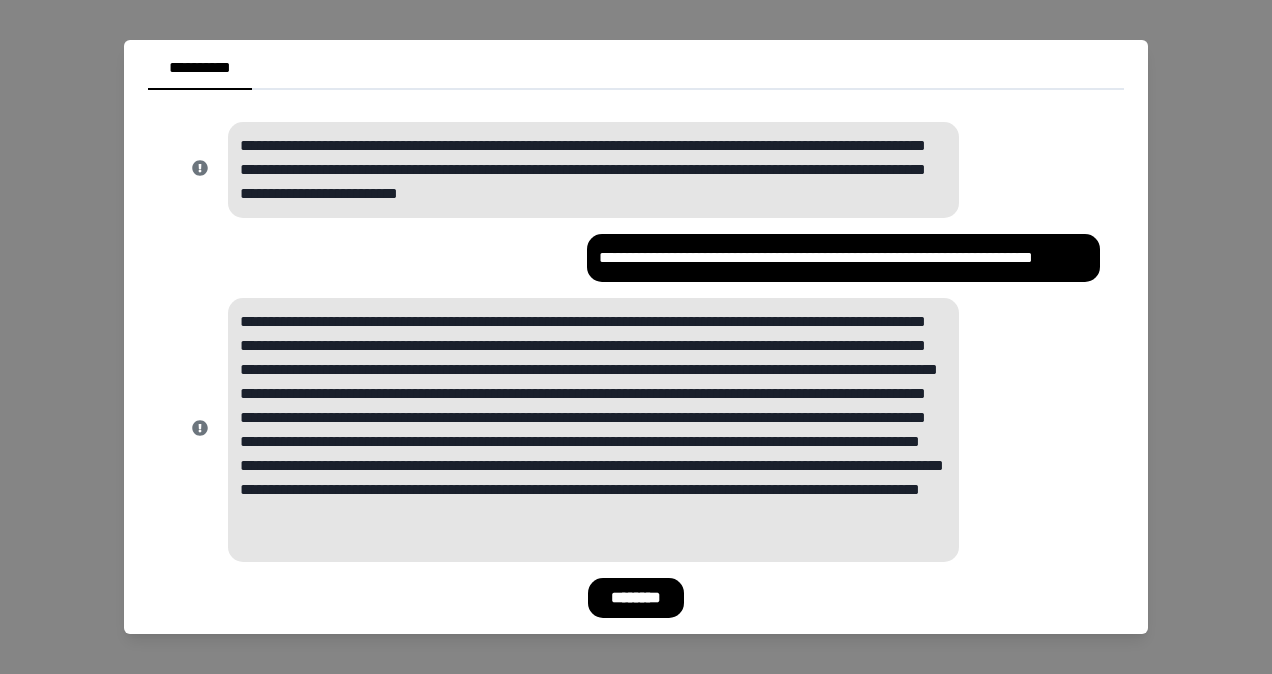 click on "********" at bounding box center (636, 598) 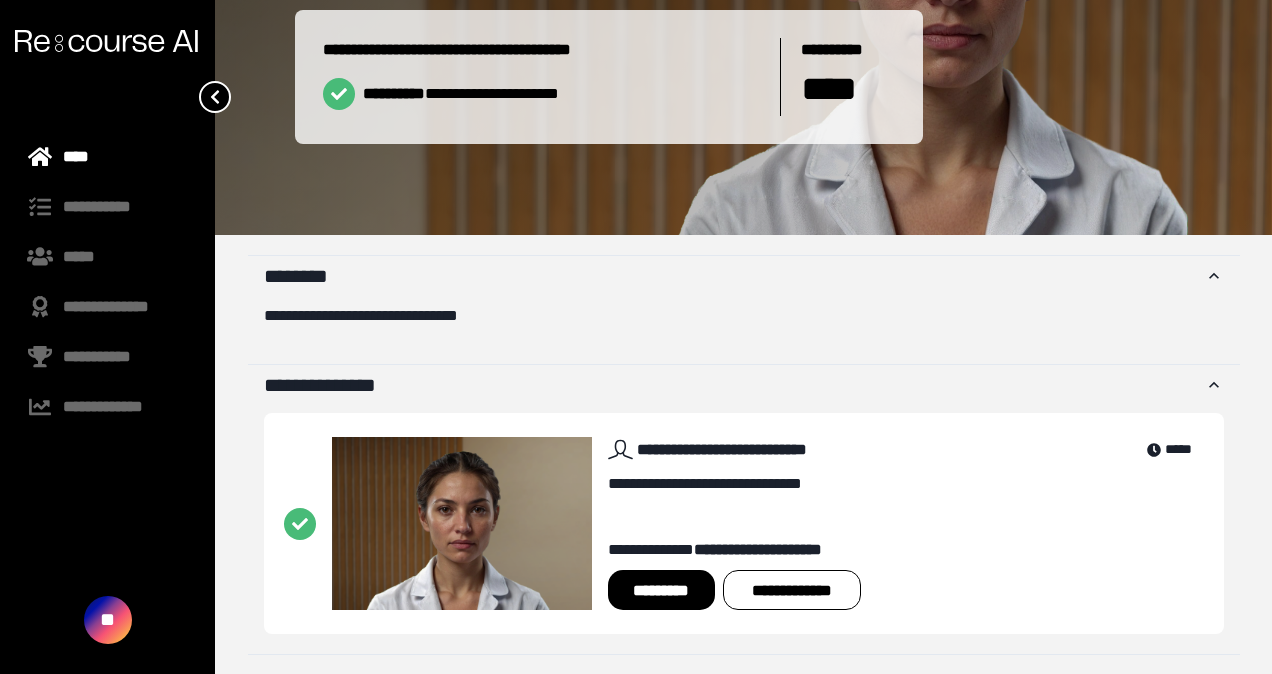 click on "*********" at bounding box center (661, 590) 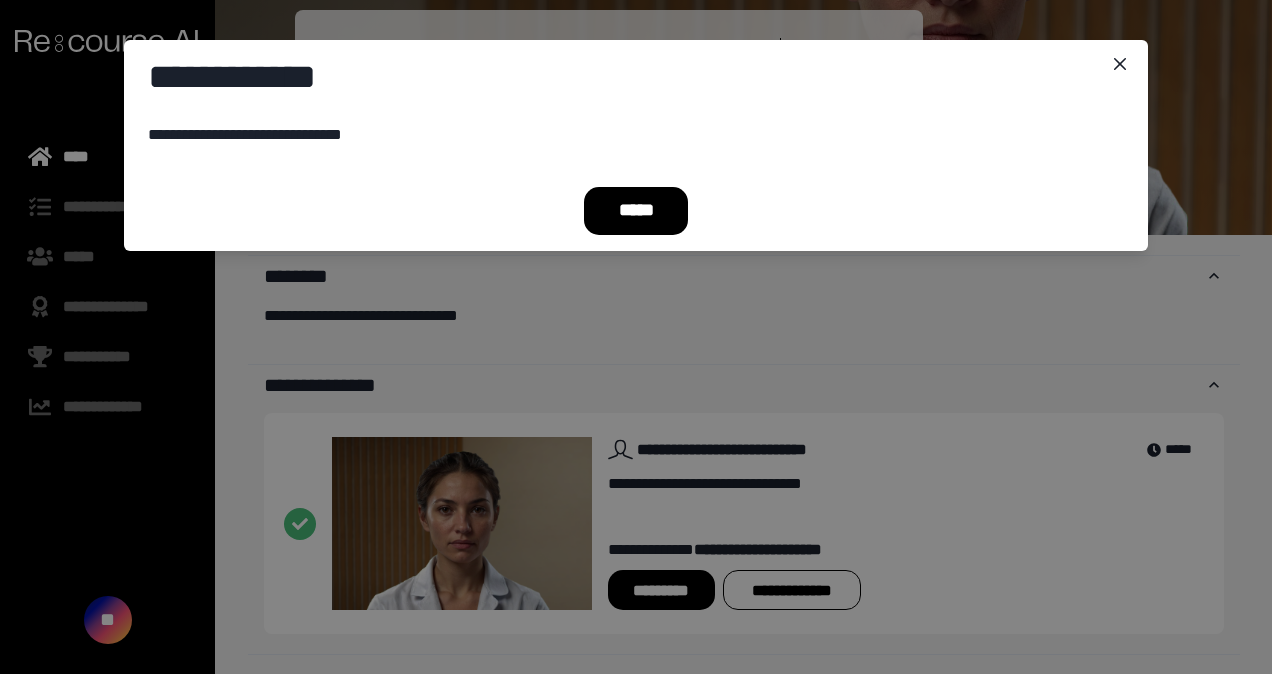 click on "*****" at bounding box center (636, 211) 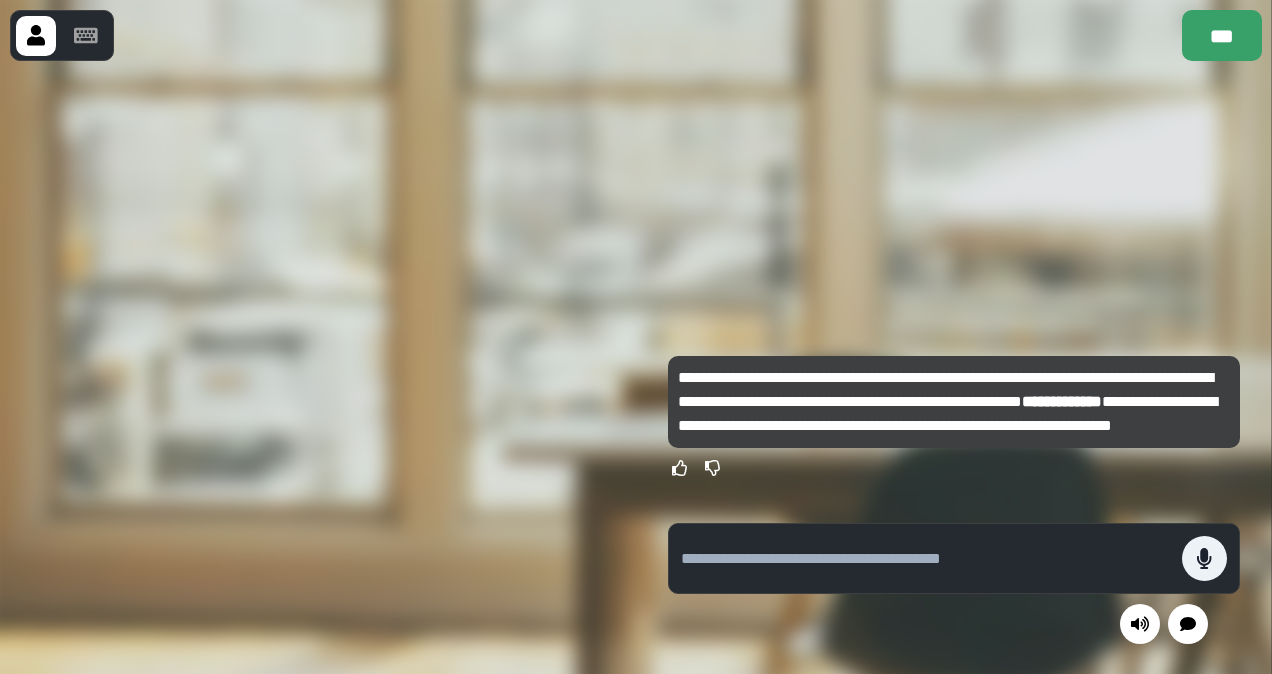 click at bounding box center (926, 559) 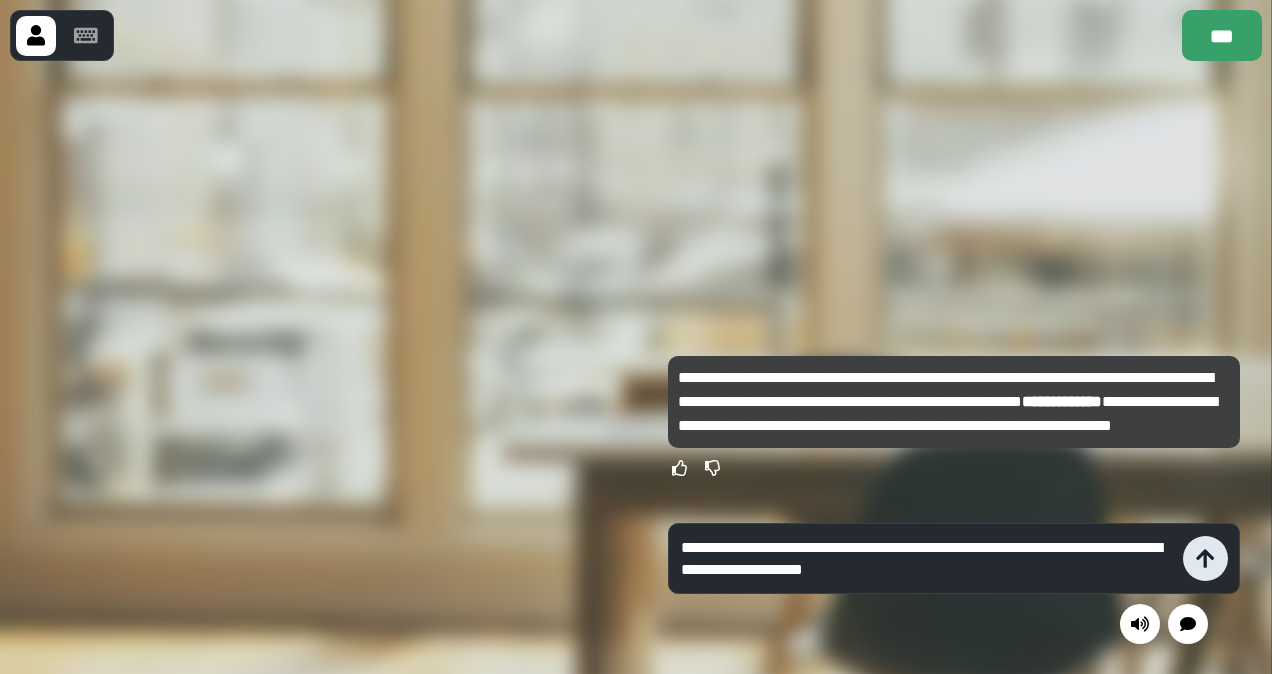 type on "**********" 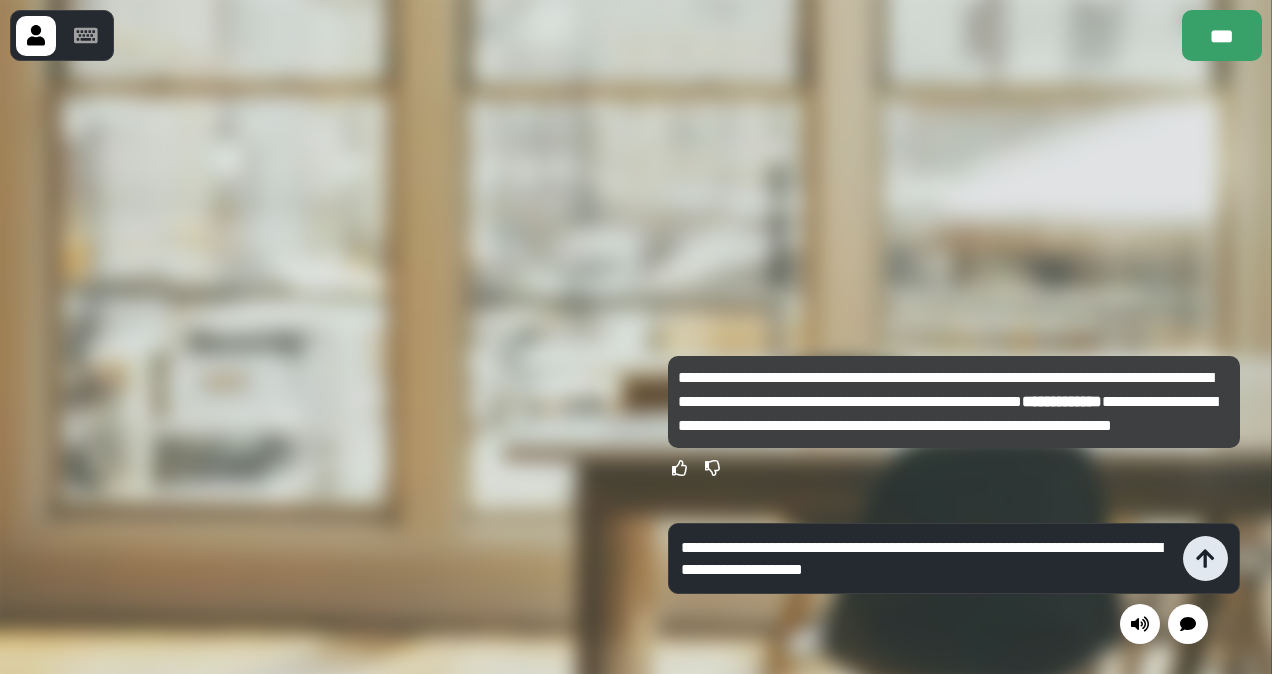 click 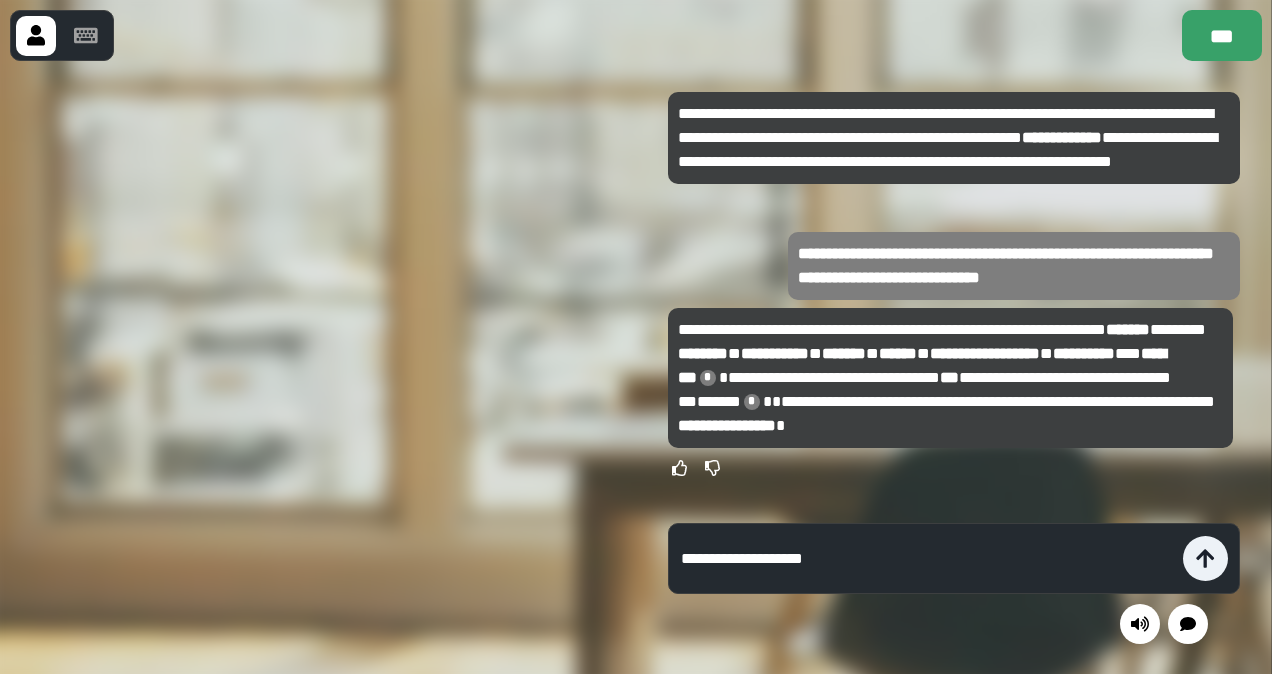 type on "**********" 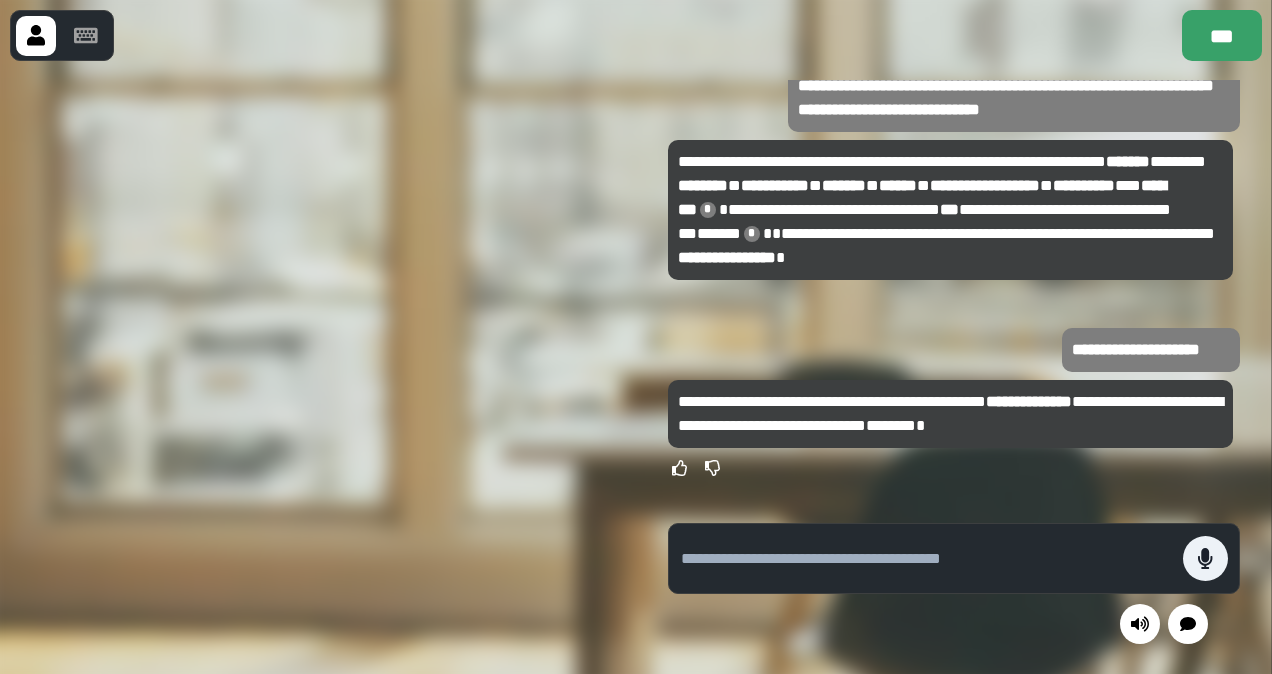 scroll, scrollTop: -100, scrollLeft: 0, axis: vertical 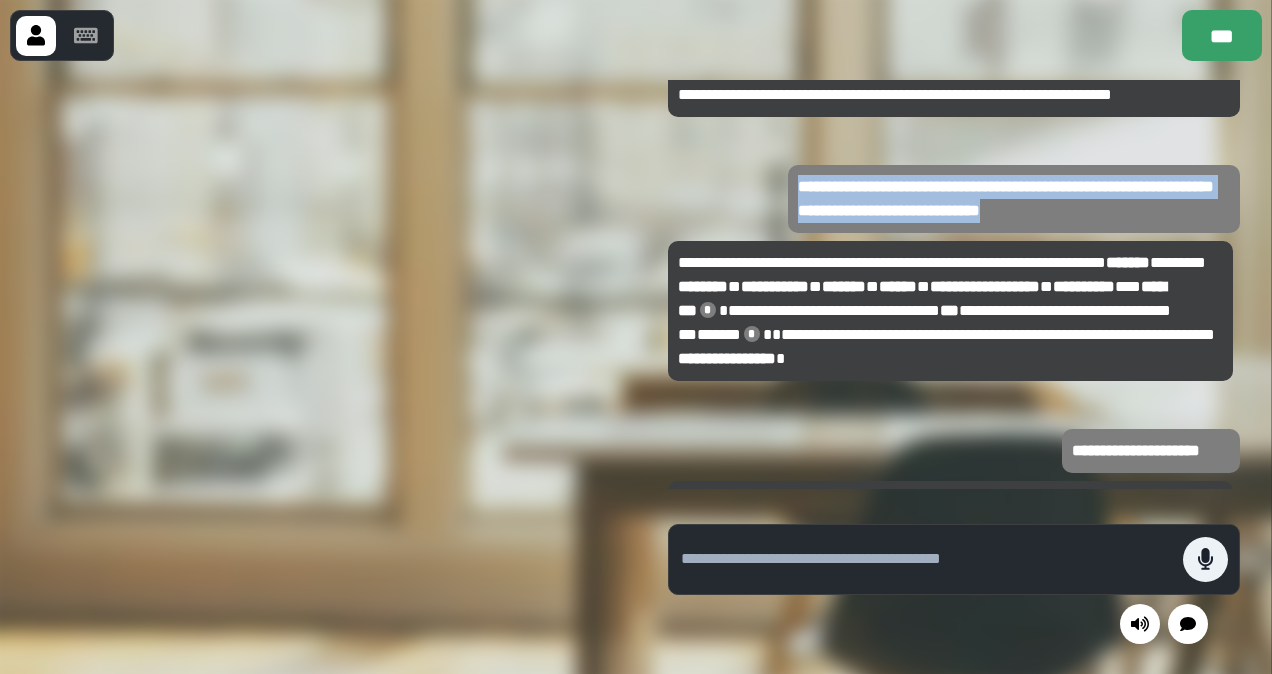 drag, startPoint x: 792, startPoint y: 180, endPoint x: 1188, endPoint y: 221, distance: 398.11682 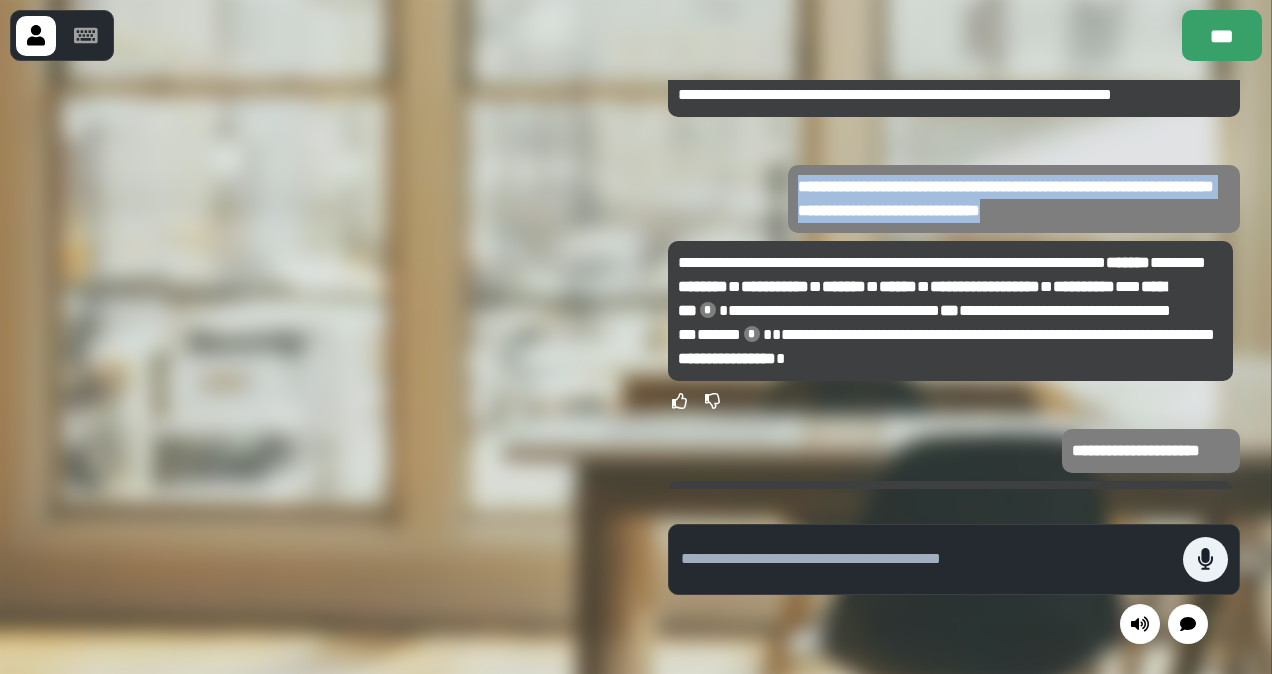 copy on "**********" 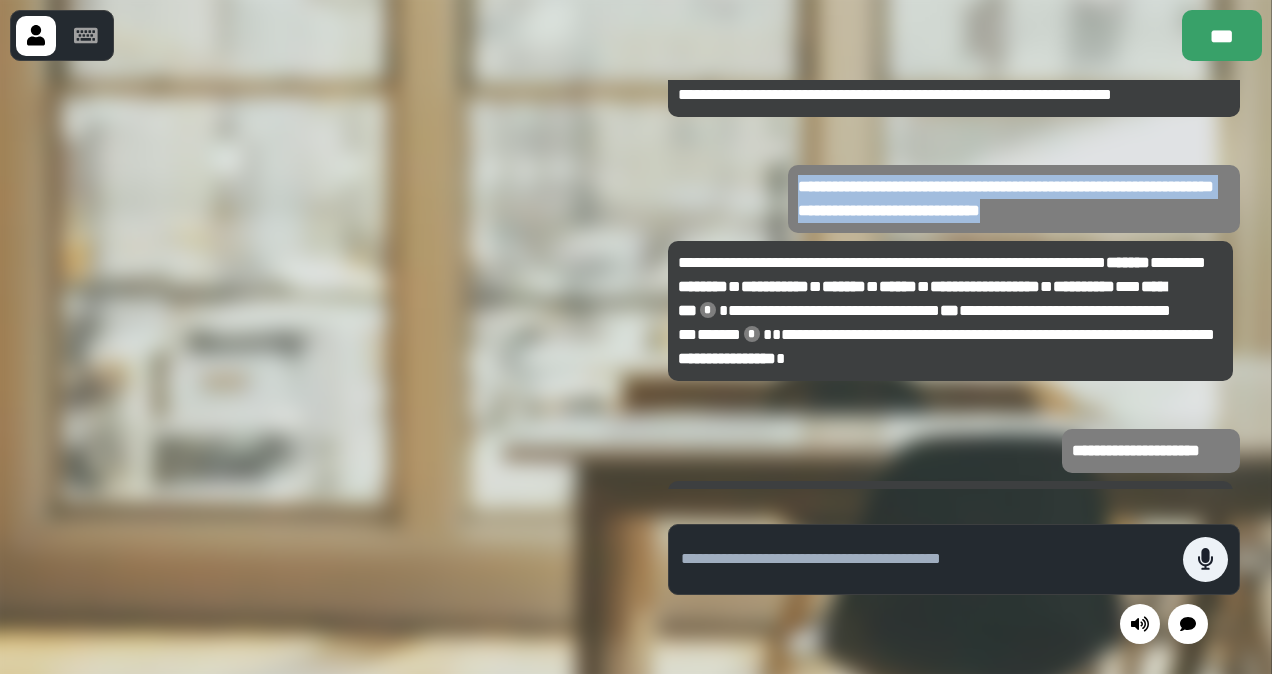 click at bounding box center [927, 559] 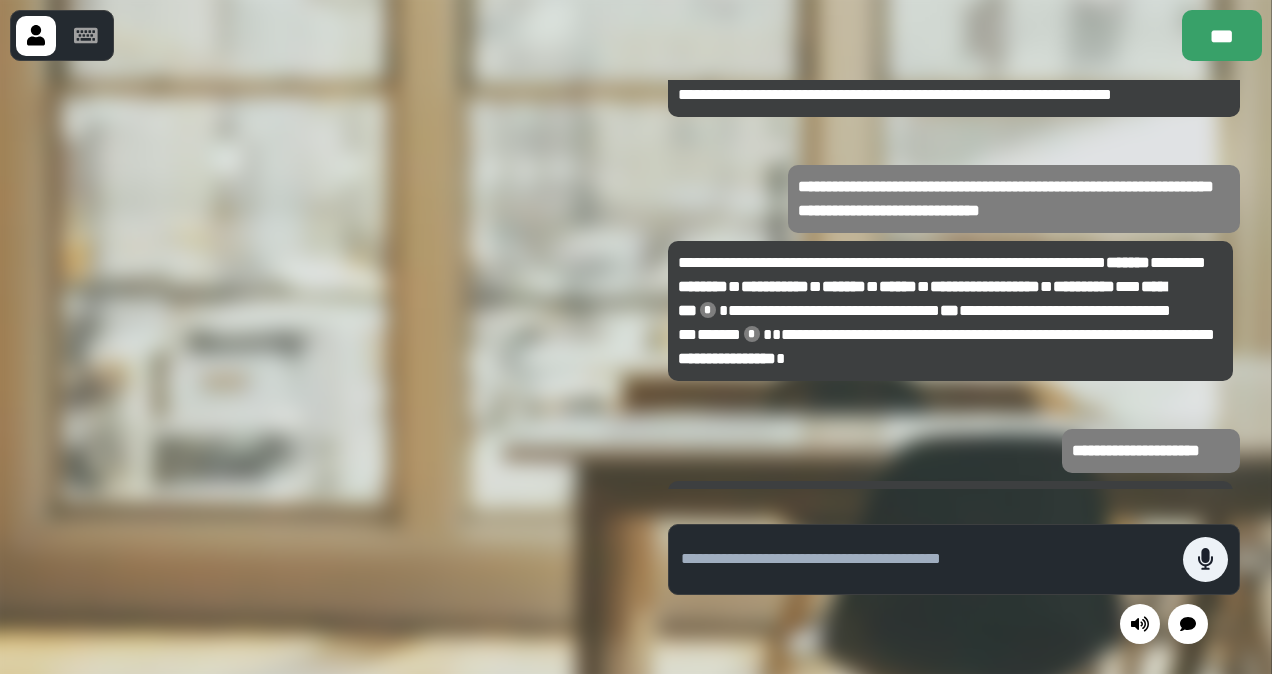 paste on "**********" 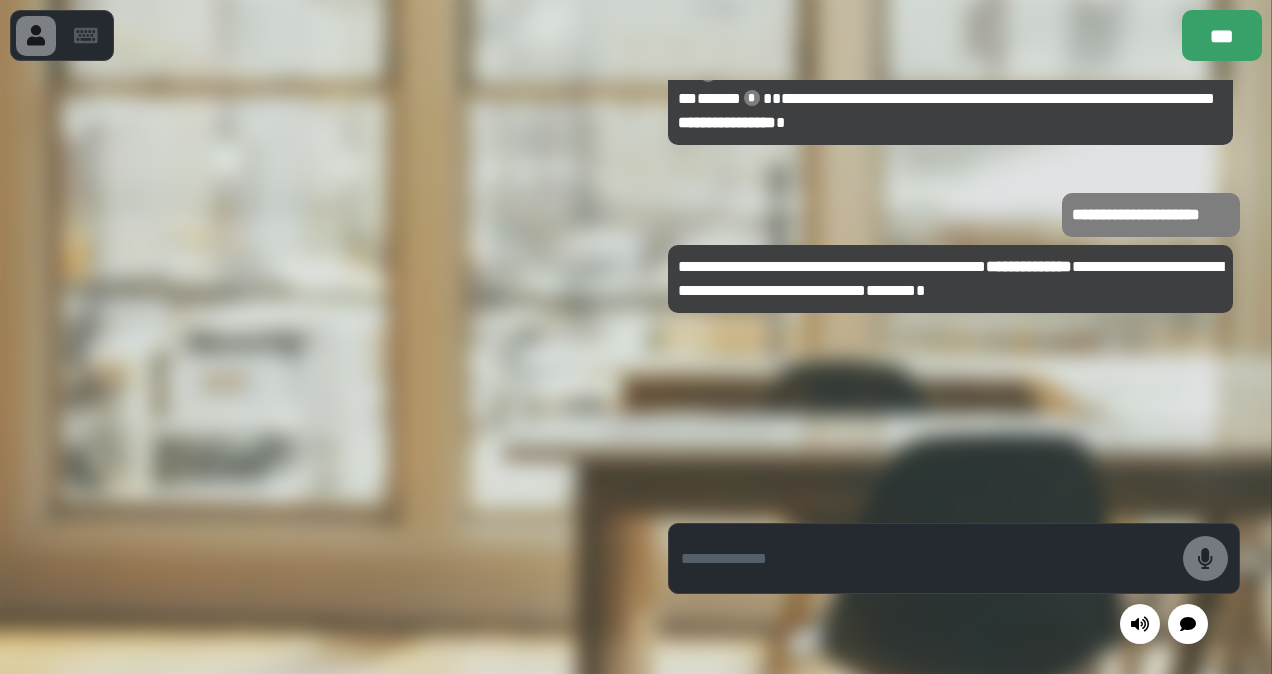 scroll, scrollTop: 0, scrollLeft: 0, axis: both 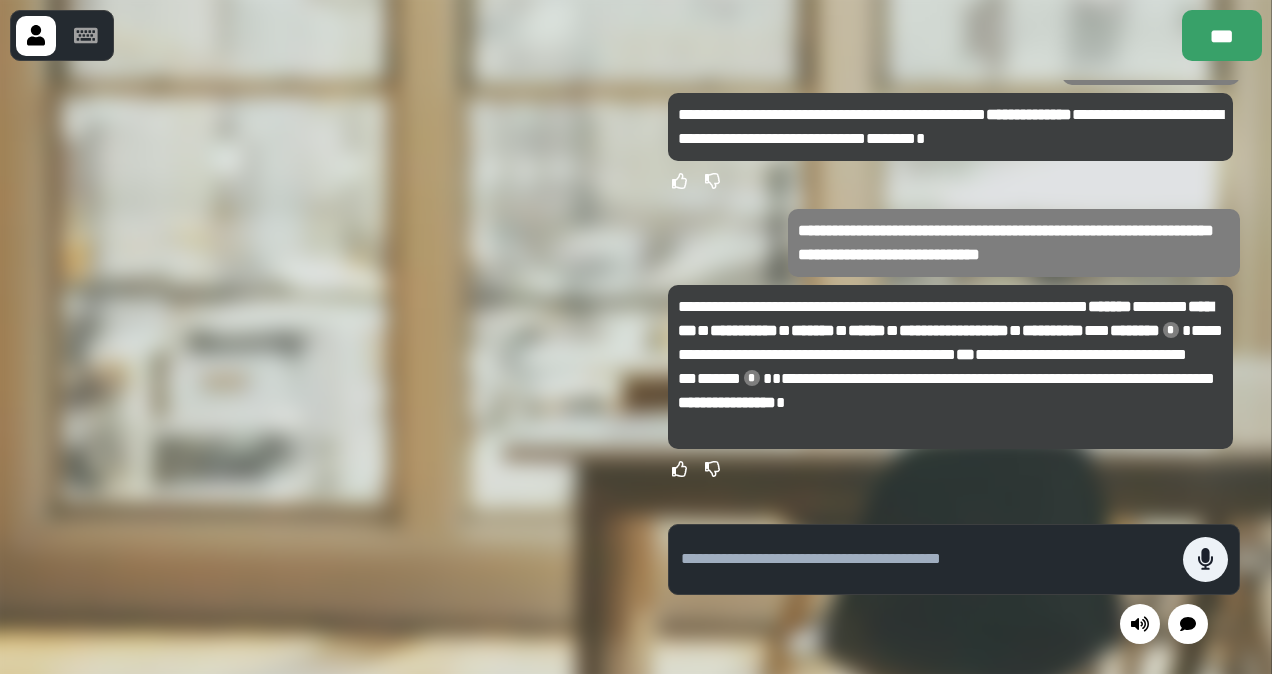 click at bounding box center [927, 559] 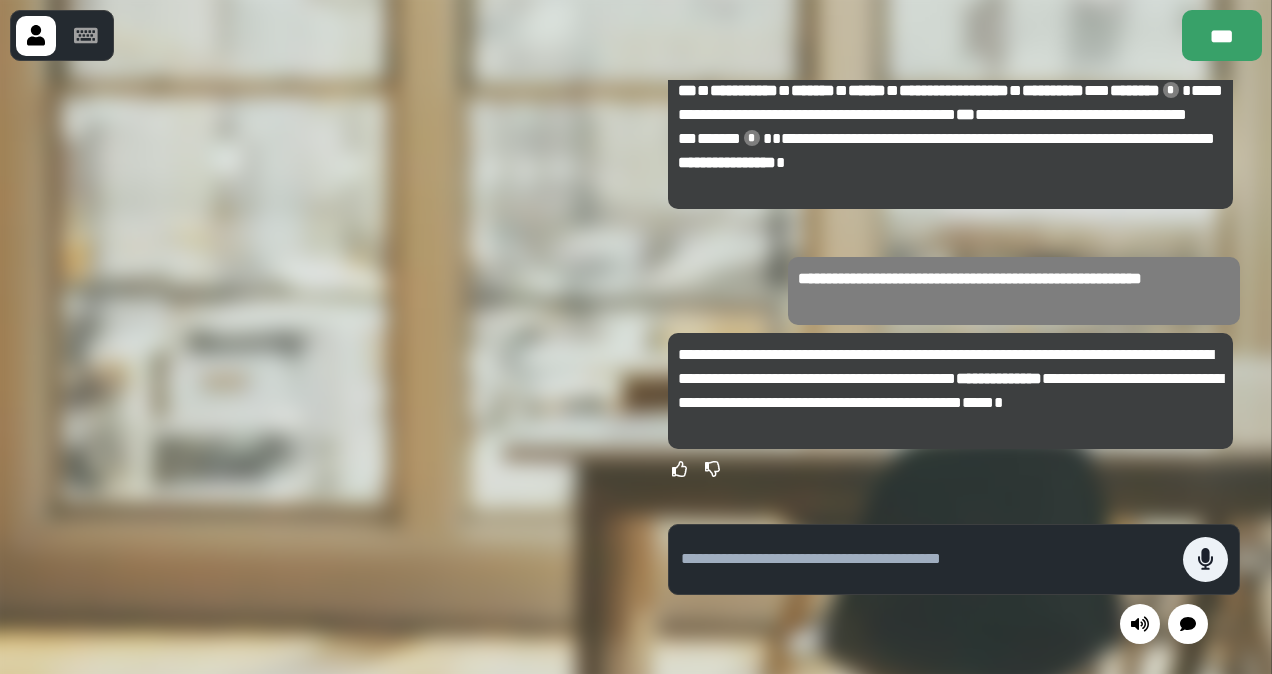 click at bounding box center [927, 559] 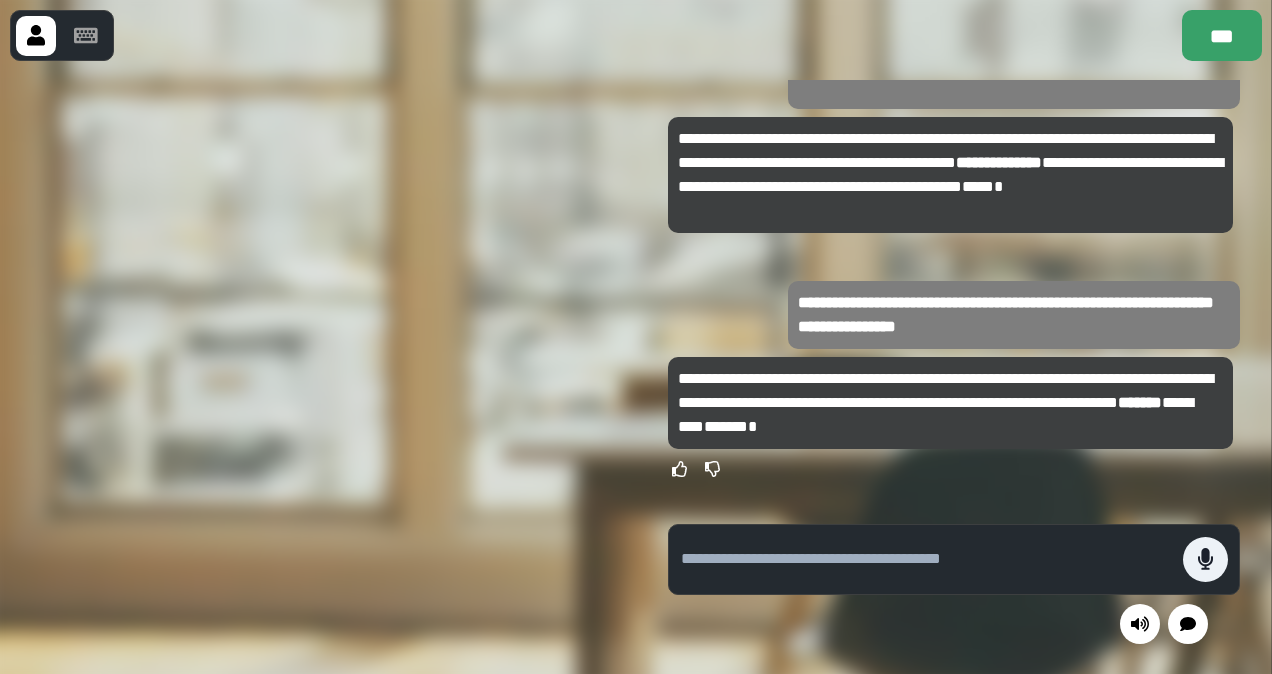 click at bounding box center [927, 559] 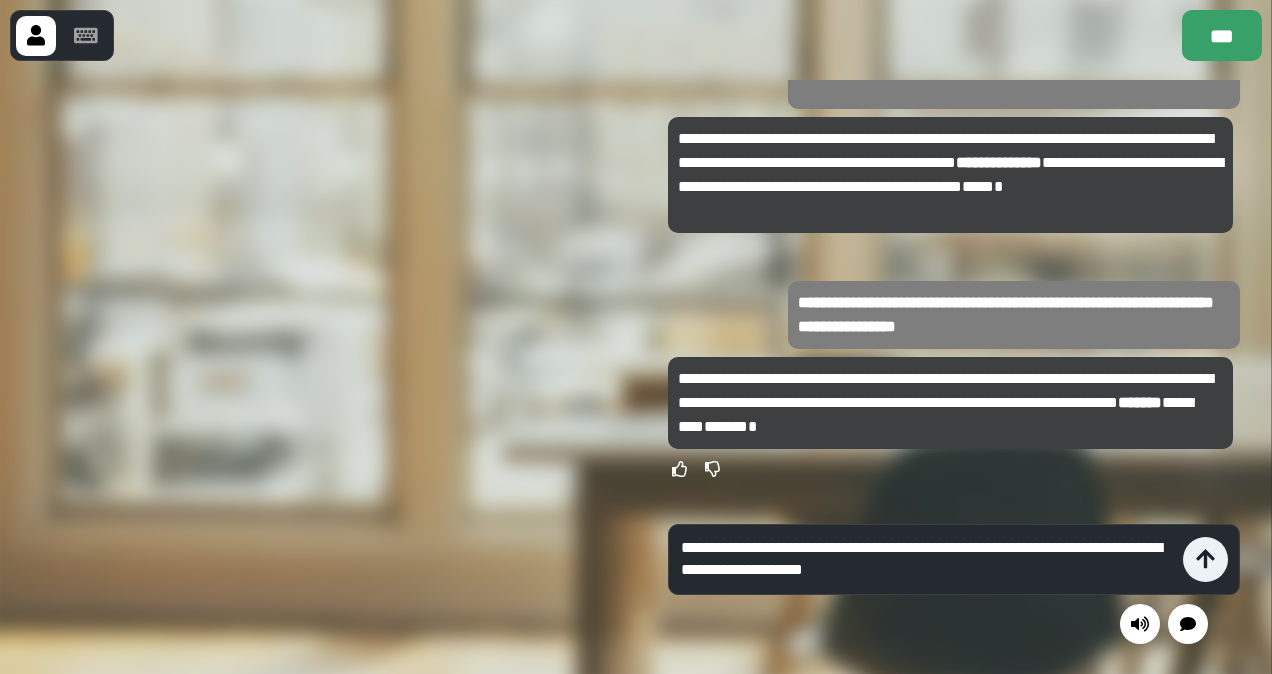 type 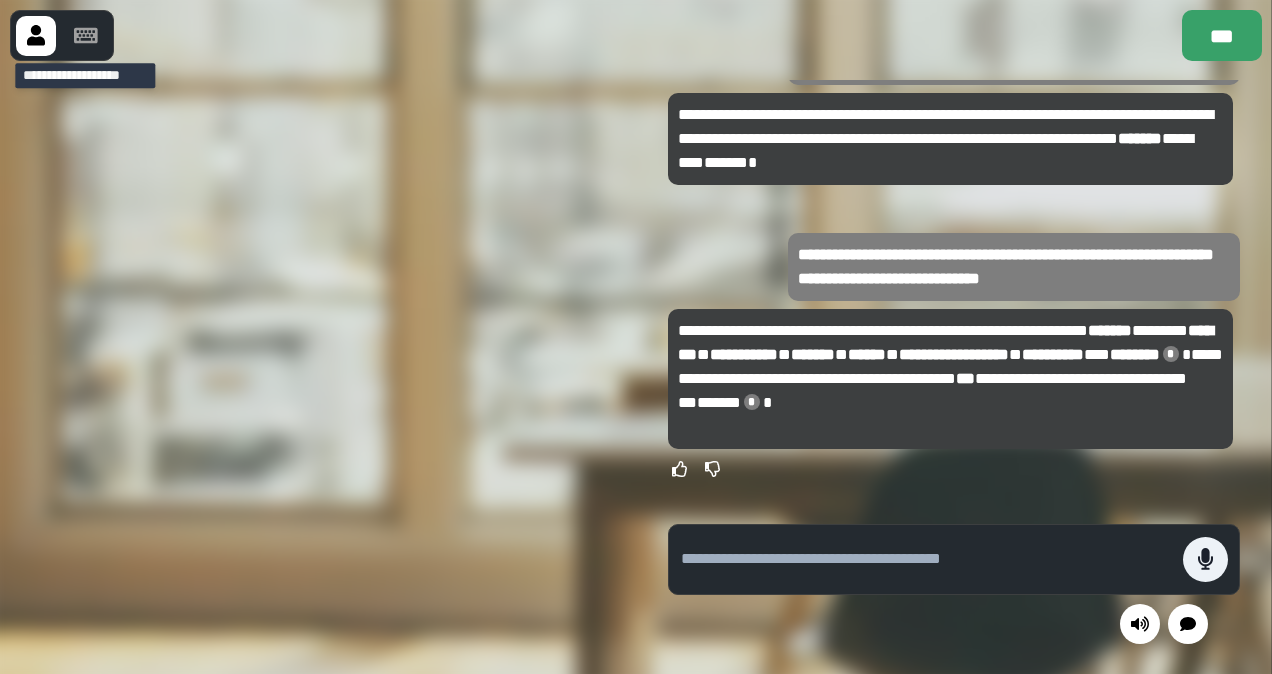click 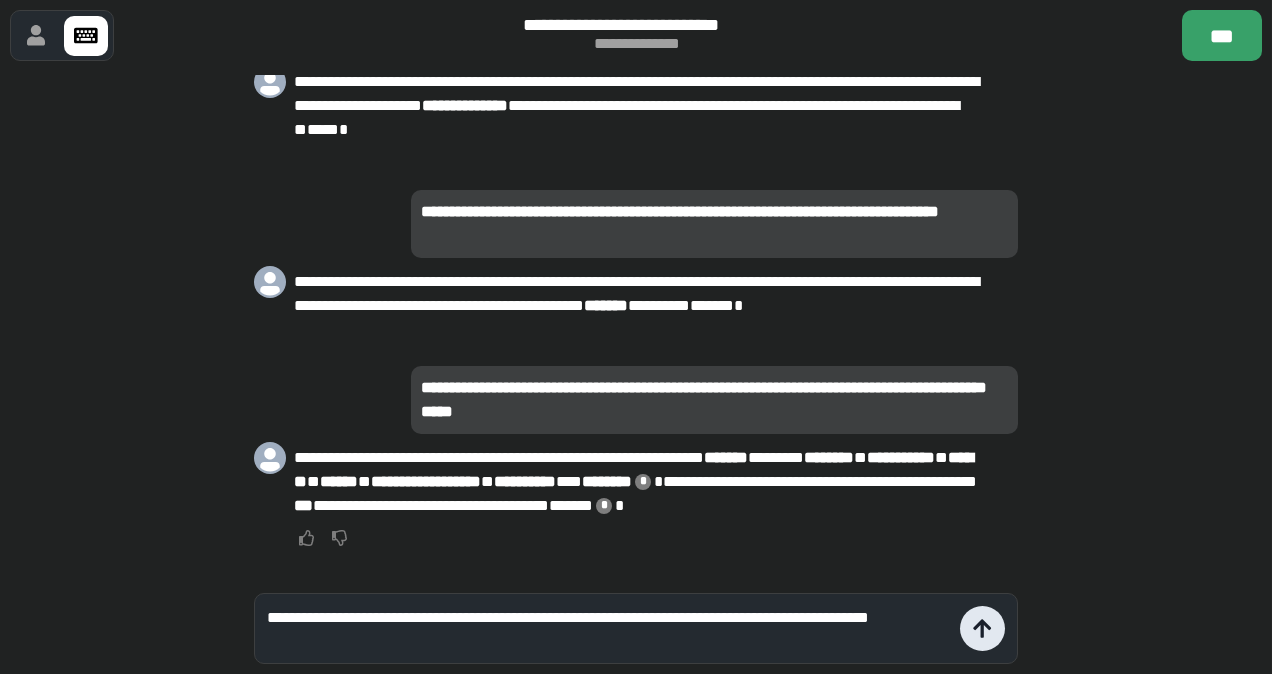 type on "**********" 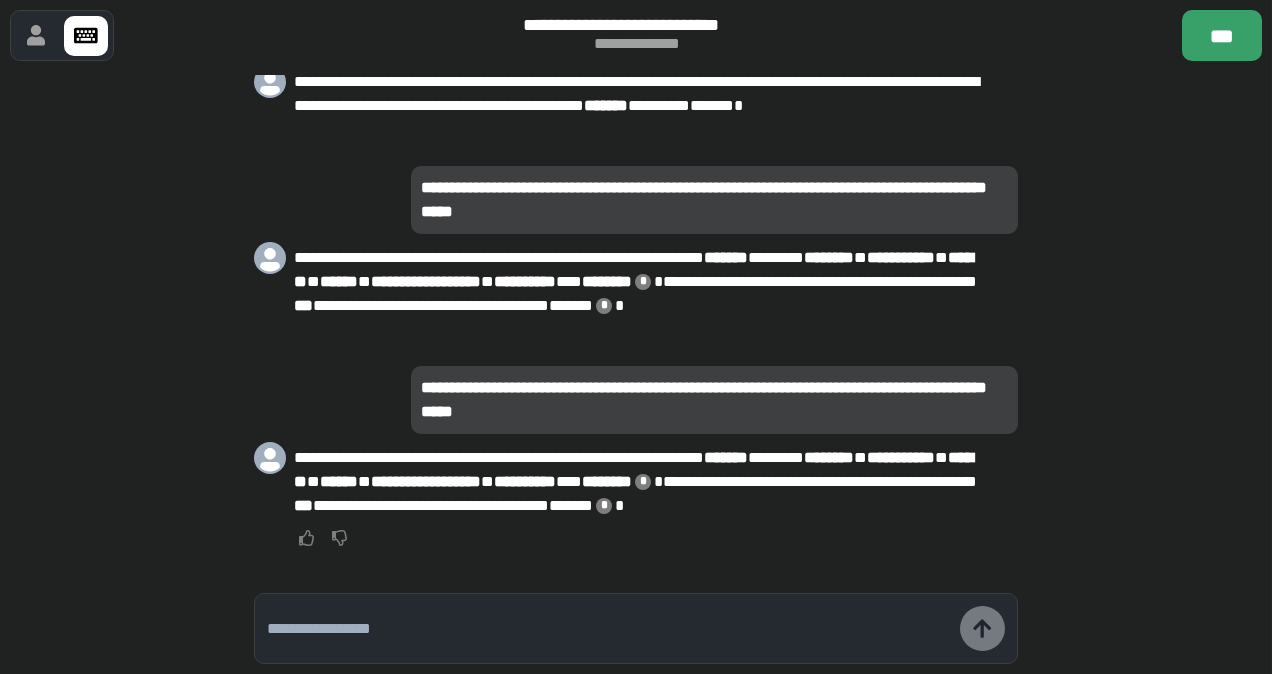 click on "*" at bounding box center [604, 506] 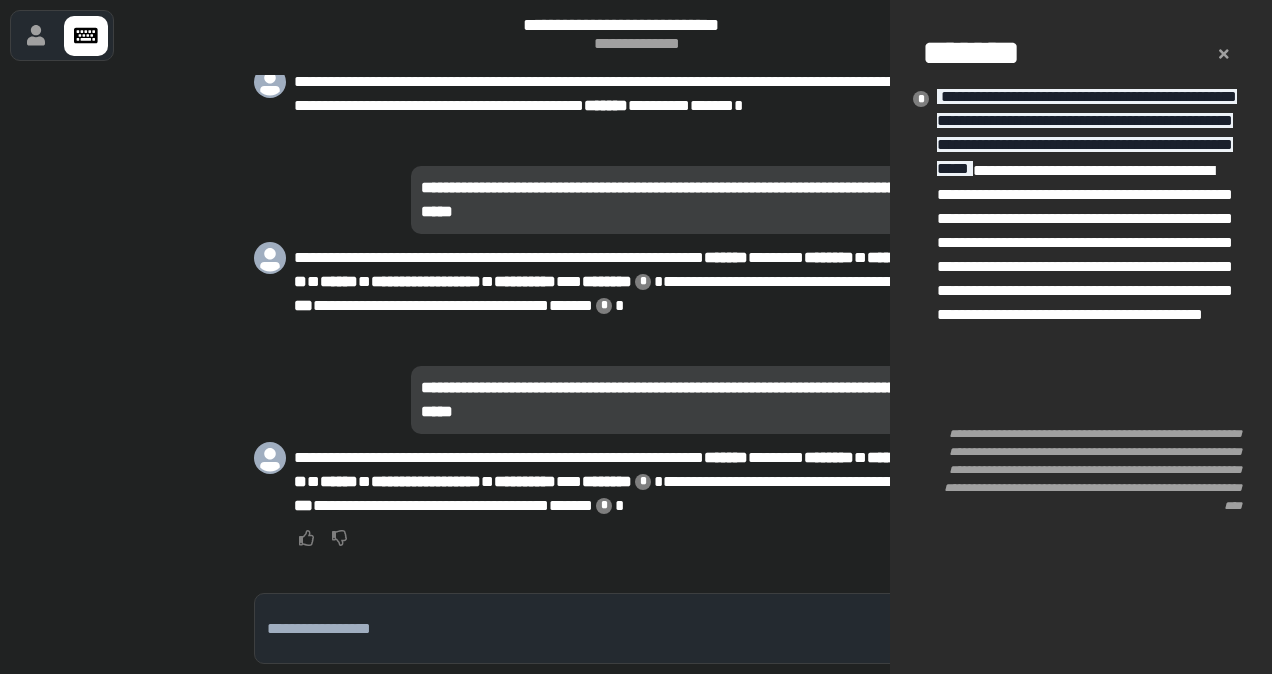 click at bounding box center [1224, 54] 